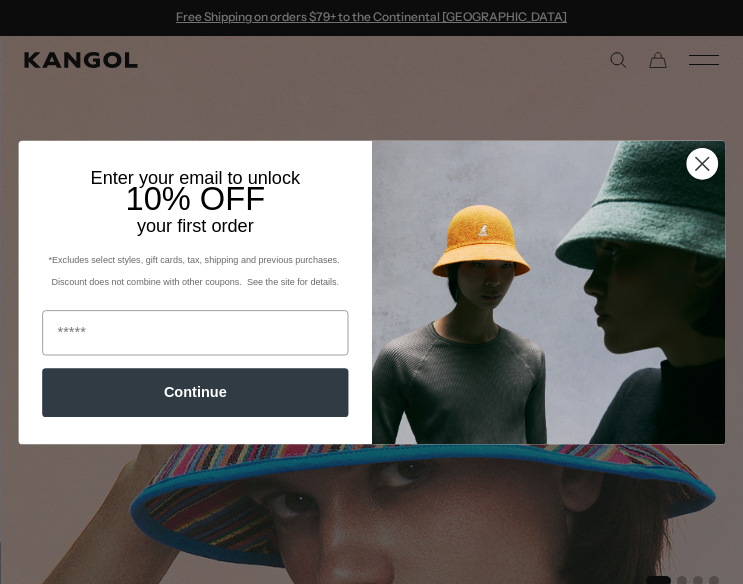 scroll, scrollTop: 0, scrollLeft: 0, axis: both 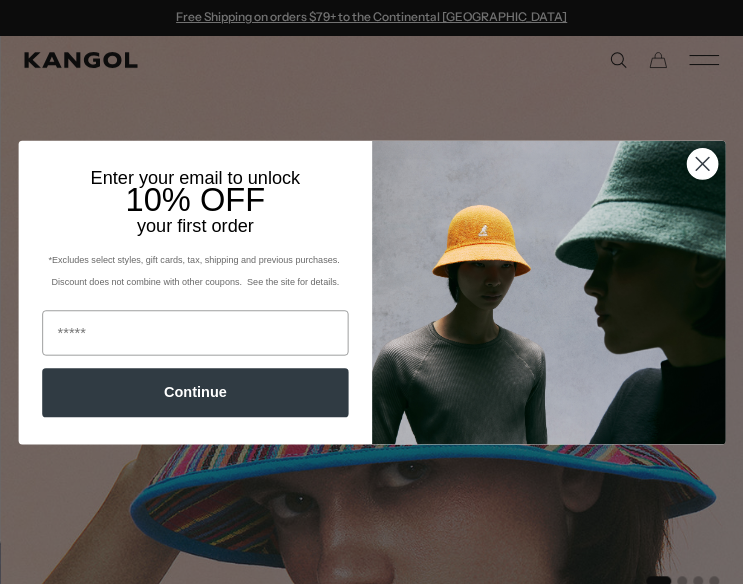 click 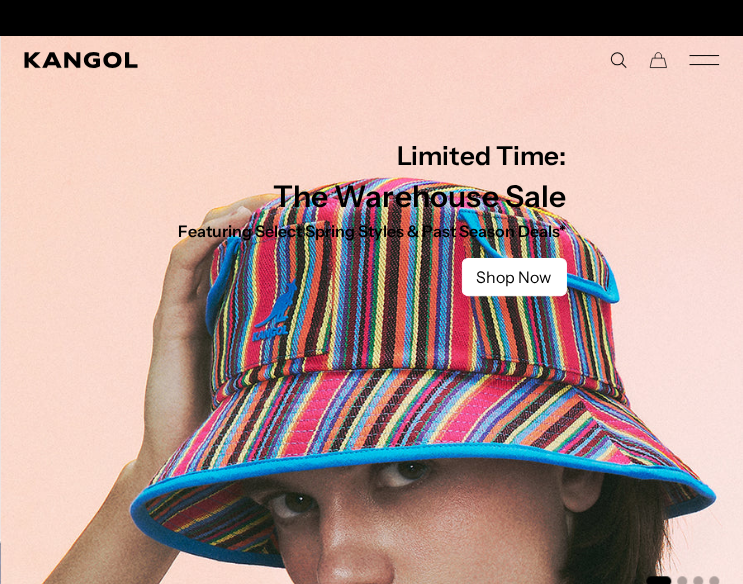 scroll, scrollTop: 0, scrollLeft: 0, axis: both 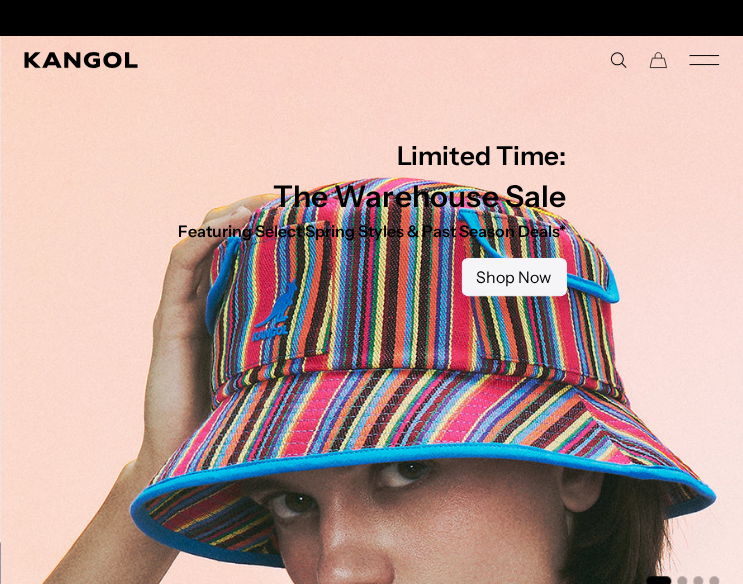 click on "Shop Now" at bounding box center (513, 277) 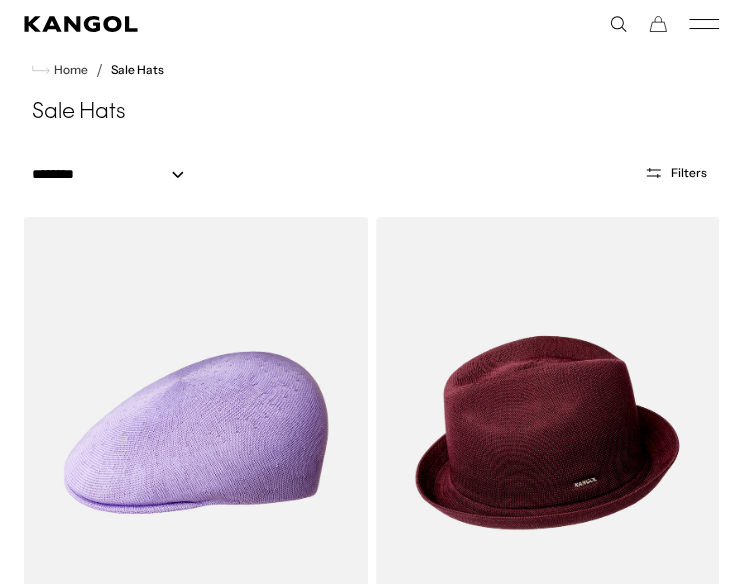 scroll, scrollTop: 0, scrollLeft: 0, axis: both 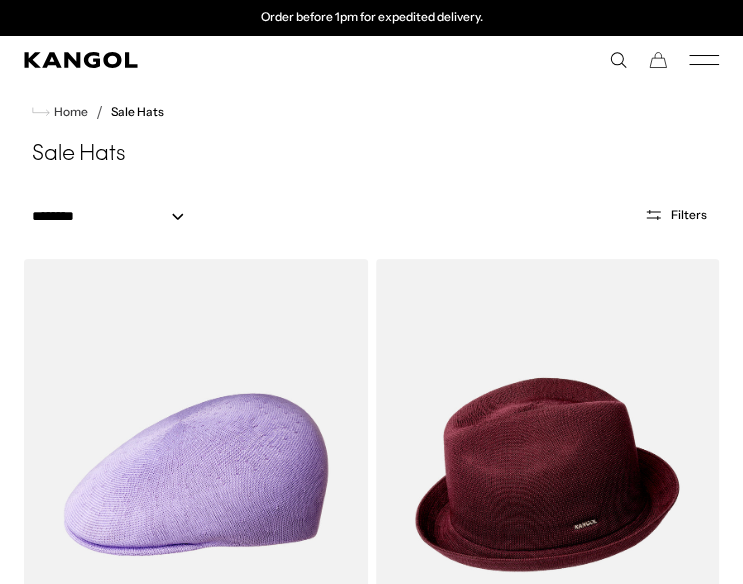 click on "Filters" at bounding box center [675, 215] 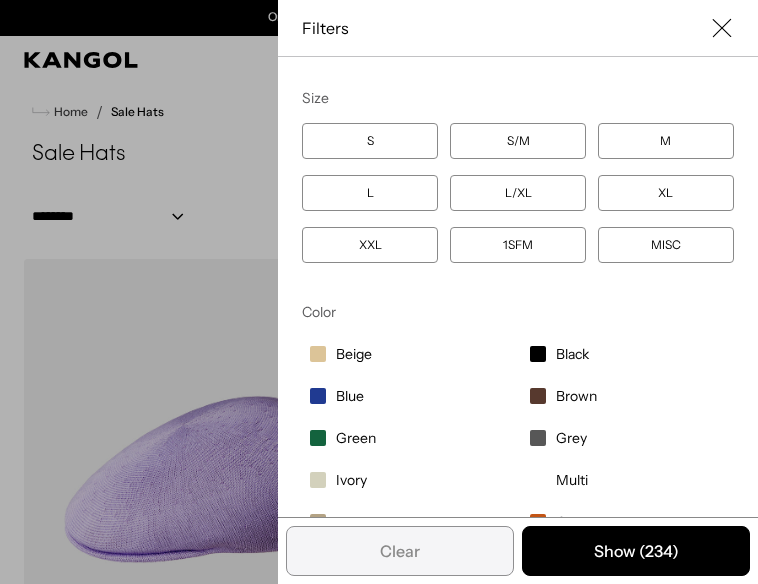 click at bounding box center [379, 292] 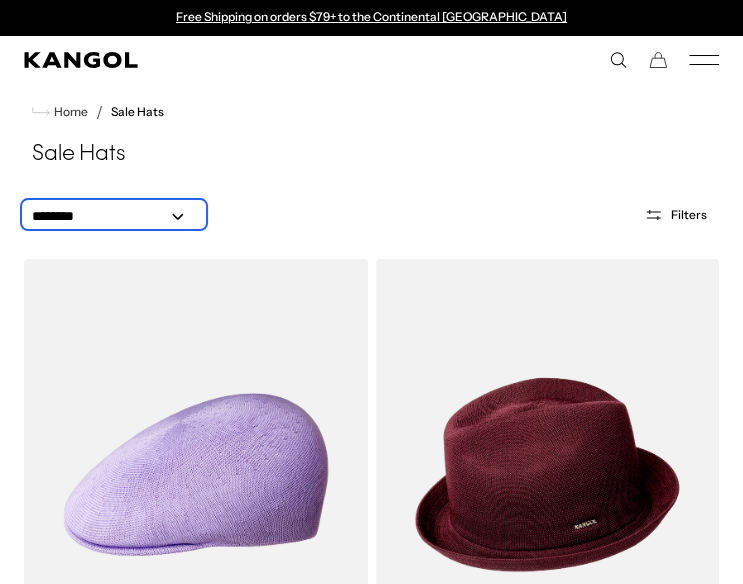 click on "**********" at bounding box center (114, 216) 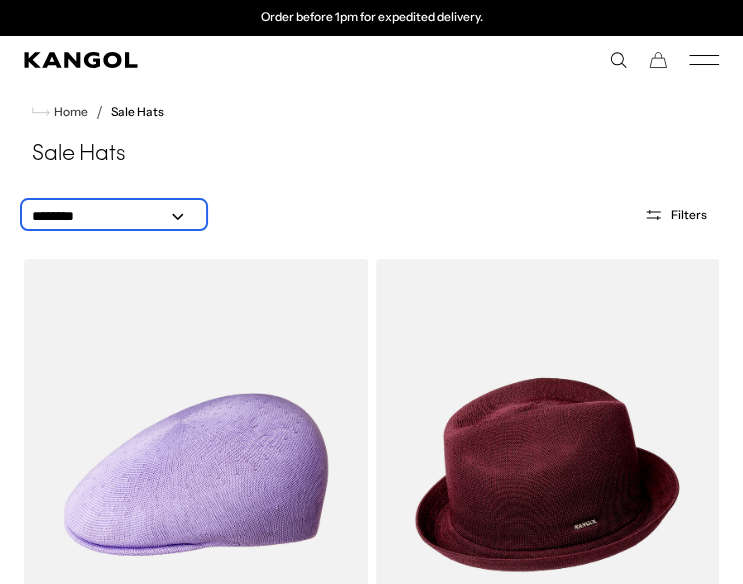 select on "*****" 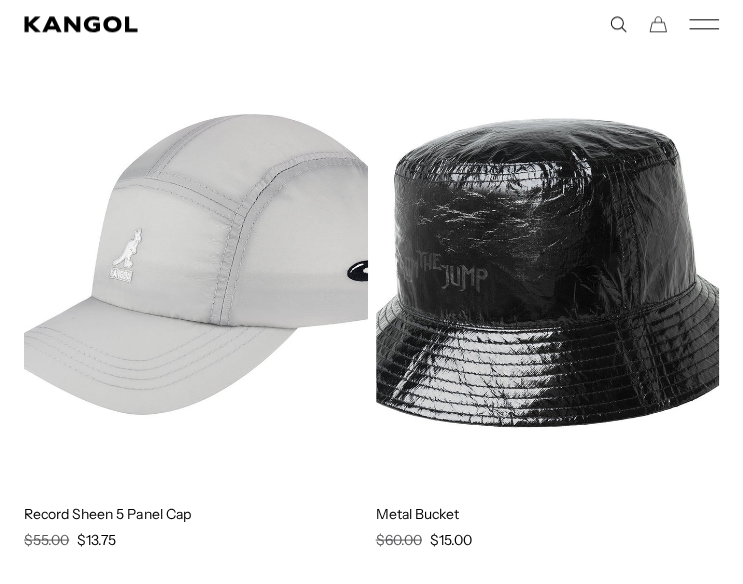 scroll, scrollTop: 3450, scrollLeft: 0, axis: vertical 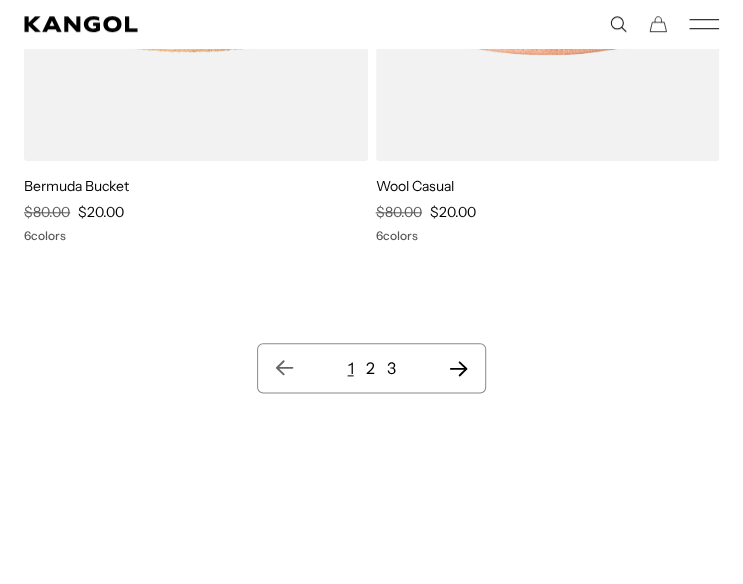click 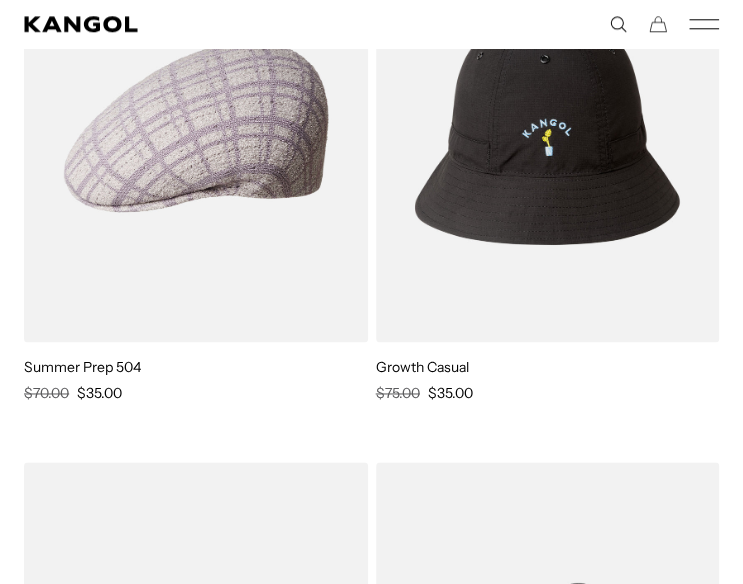 click on "Furgora® Cuff Beanie Regular Price $80.00 Sale Price $40.00 3  colors Faux Fur Casual Regular Price $80.00 Sale Price $40.00 5  colors Faux Fur Bucket Regular Price $80.00 Sale Price $40.00 5  colors Cord Casual Regular Price $80.00 Sale Price $20.00 Lunar New Year Beanie Regular Price $40.00 Sale Price $20.00 Tropic™ Spitfire Regular Price $60.00 Sale Price $21.00 2  colors Furgora® Matrix Bin Regular Price $85.00 Sale Price $21.25 Nature Flip Lahinch Regular Price $85.00 Sale Price $21.25 Arts & Crafts Casual Regular Price $85.00 Sale Price $21.25 3  colors Street Floral Casual Regular Price $85.00 Sale Price $21.25 3  colors Virtual Grid Casual Regular Price $85.00 Sale Price $21.25 3  colors Nature Camo Casual Regular Price $85.00 Sale Price $21.25 2  colors Street King Casual Regular Price $85.00 Sale Price $21.25 3  colors Furgora® New Wave Lahinch Regular Price $85.00 Sale Price $21.25 3  colors Joyful Collage Casual Regular Price $85.00 Sale Price $21.25 4  colors Needlepunch Floral Bucket $85.00" at bounding box center [371, 22] 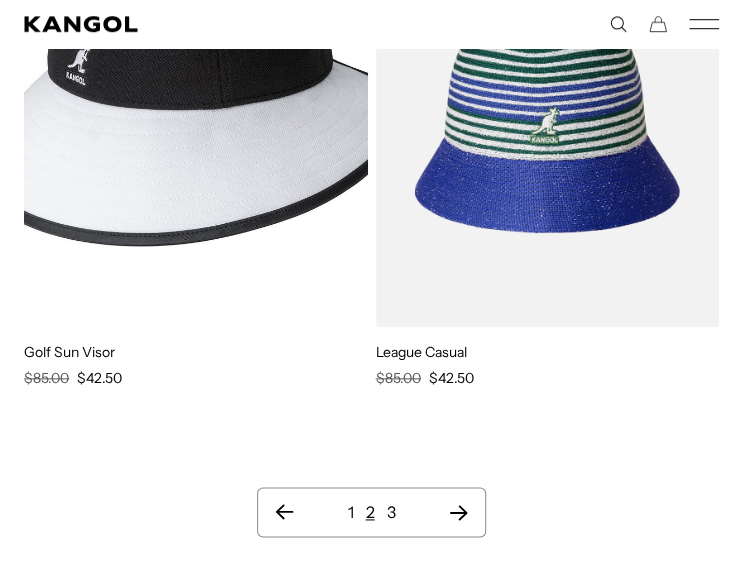 click on "1 2 3" at bounding box center [371, 512] 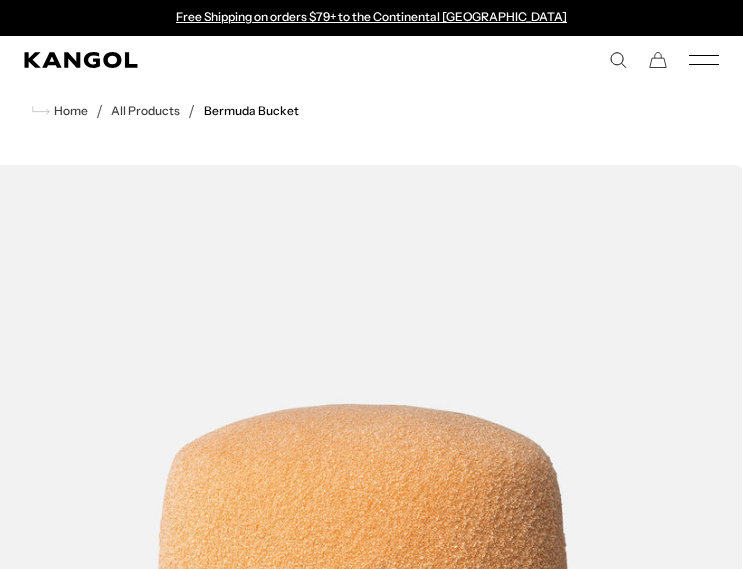 scroll, scrollTop: 0, scrollLeft: 0, axis: both 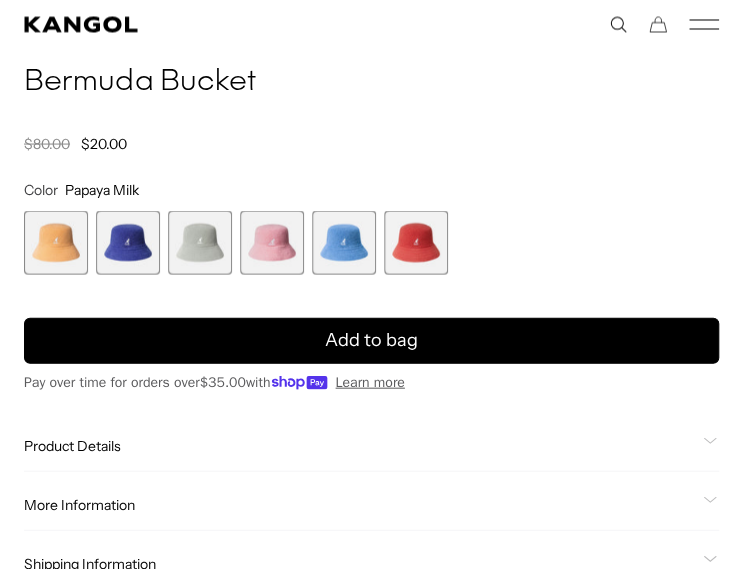 click at bounding box center [272, 242] 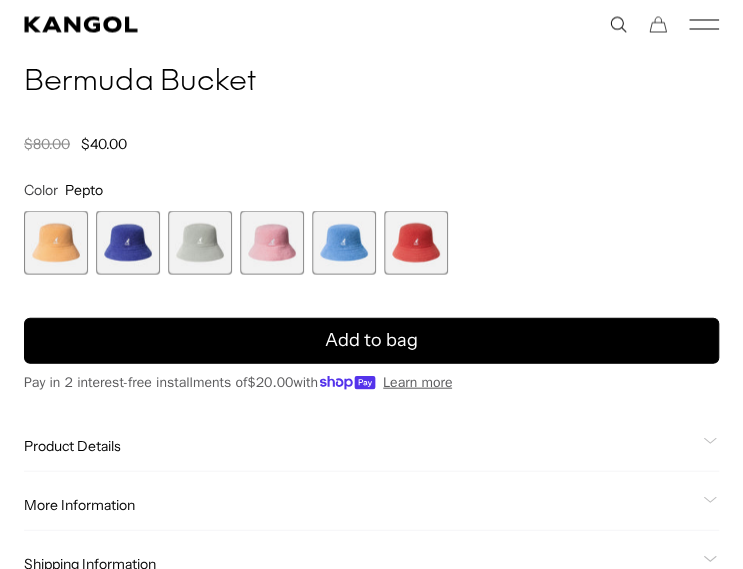 scroll, scrollTop: 0, scrollLeft: 0, axis: both 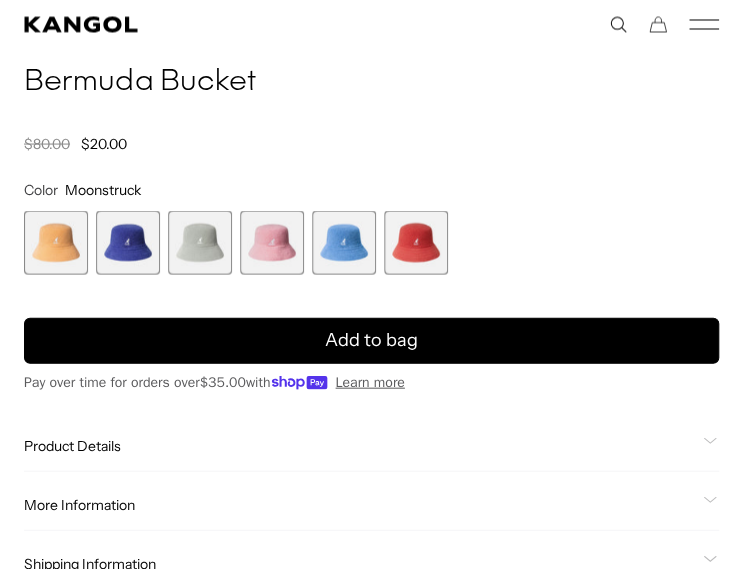 click at bounding box center (272, 242) 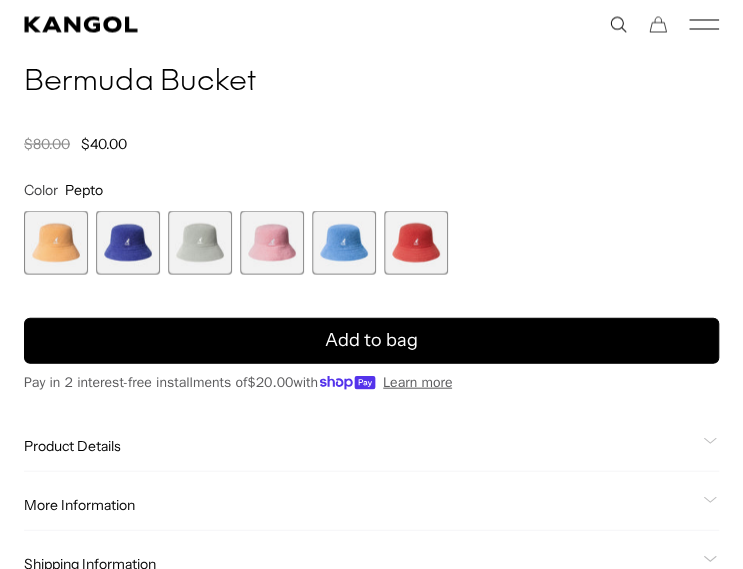 click at bounding box center [344, 242] 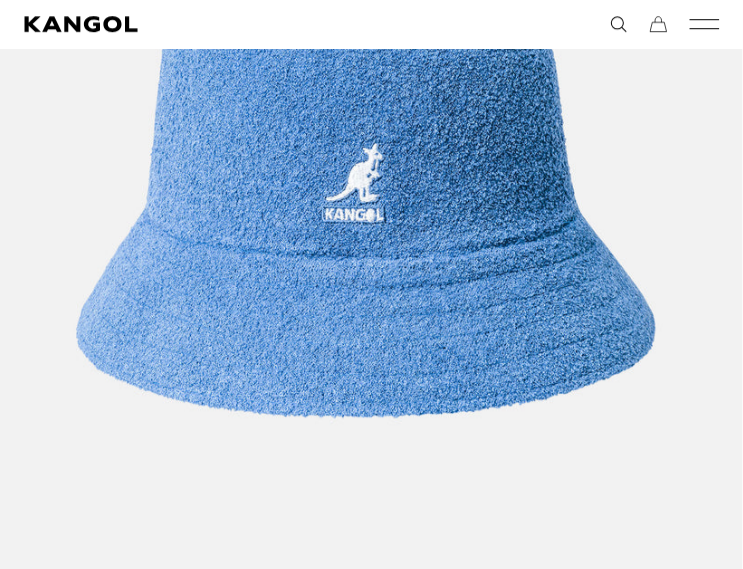 scroll, scrollTop: 403, scrollLeft: 0, axis: vertical 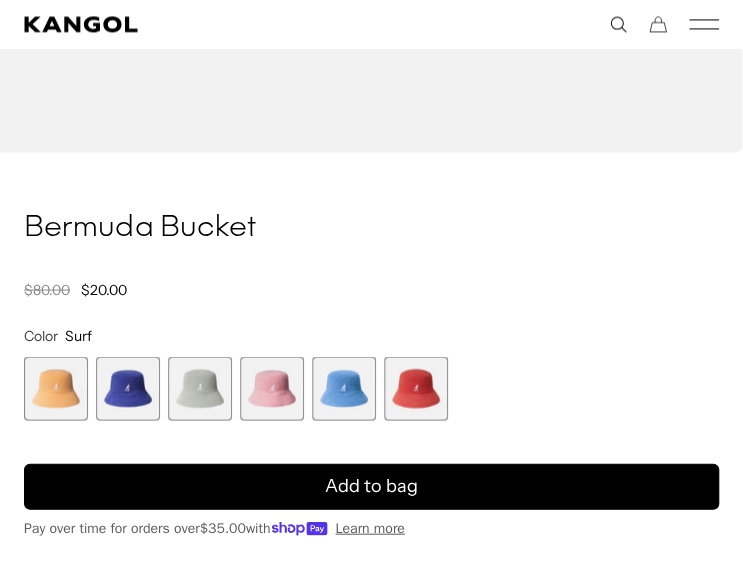 click at bounding box center (200, 388) 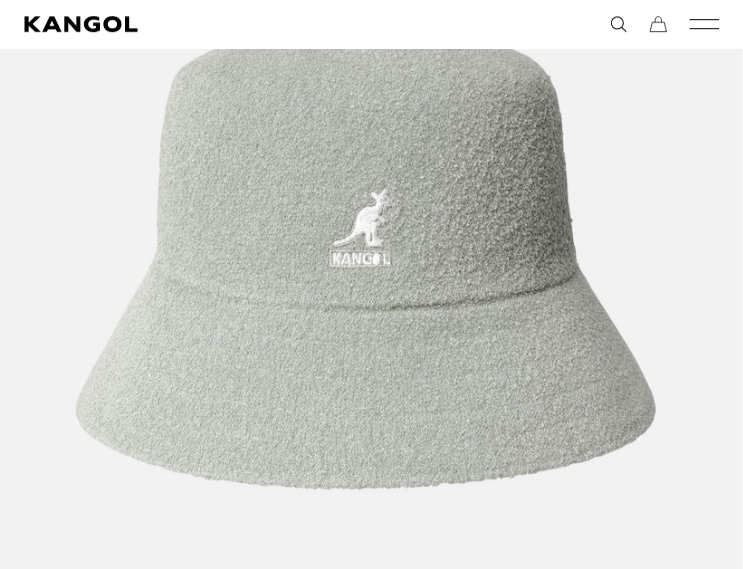 scroll, scrollTop: 382, scrollLeft: 0, axis: vertical 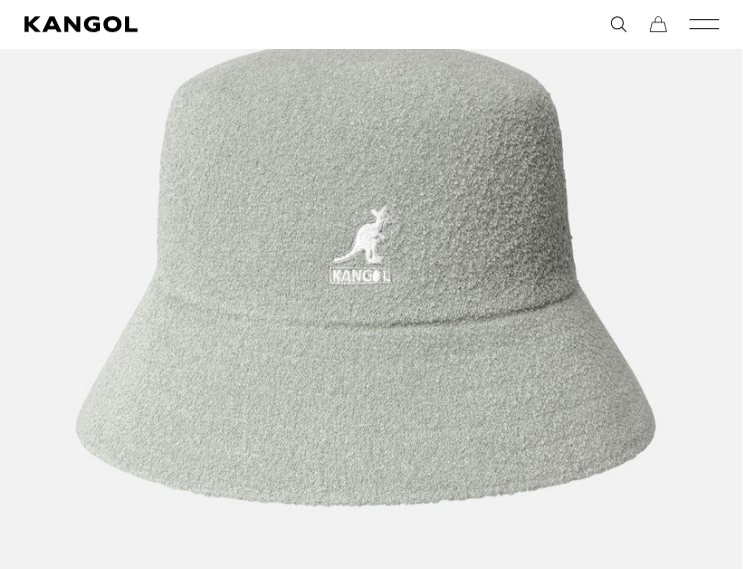 click at bounding box center (365, 273) 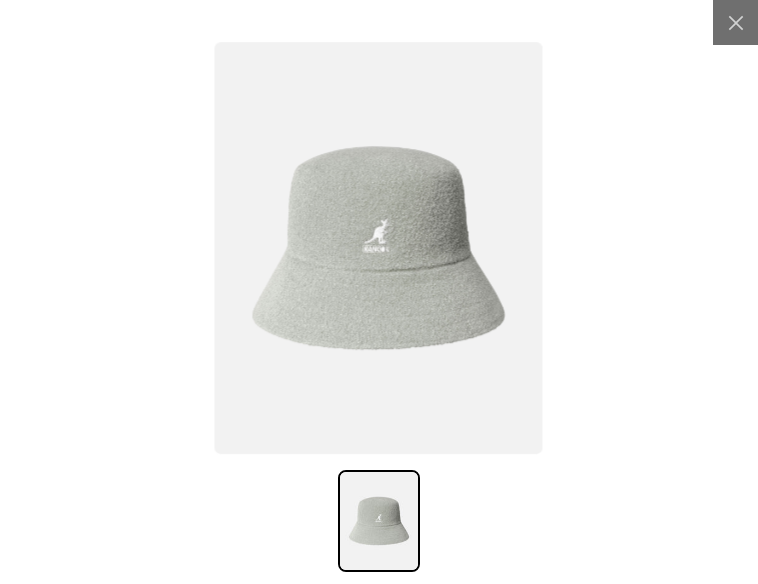 scroll, scrollTop: 0, scrollLeft: 412, axis: horizontal 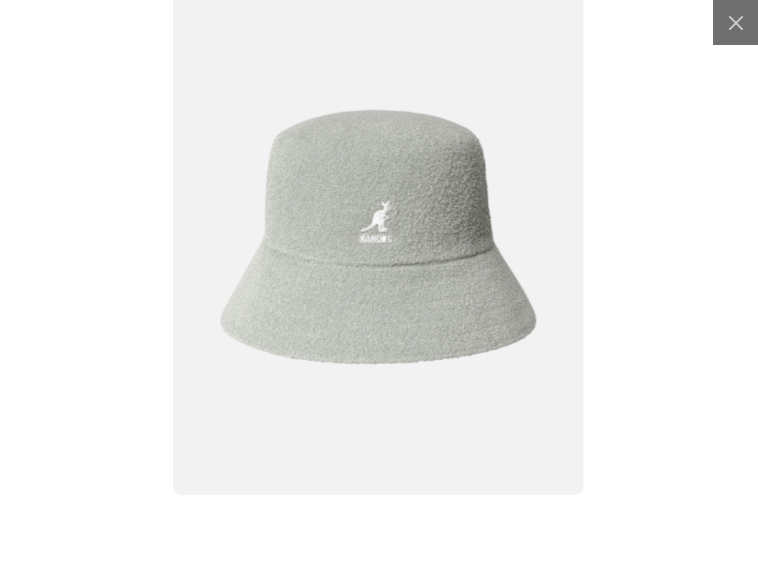 click at bounding box center [379, 237] 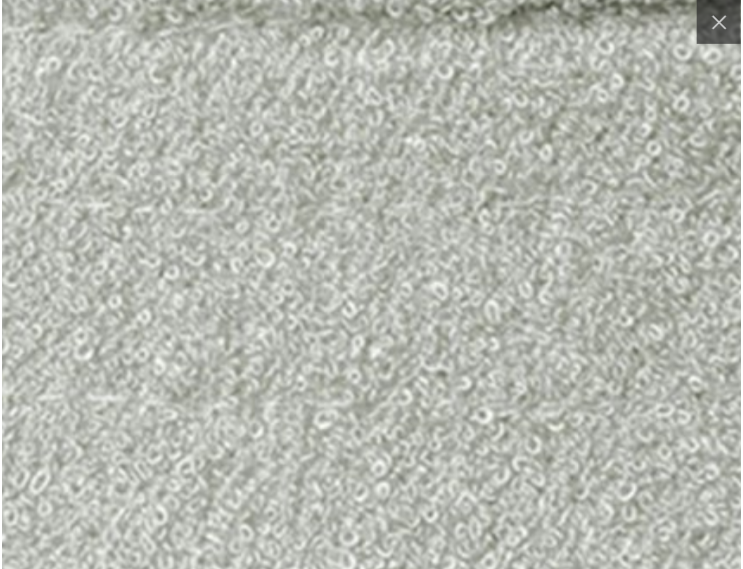 scroll, scrollTop: 0, scrollLeft: 0, axis: both 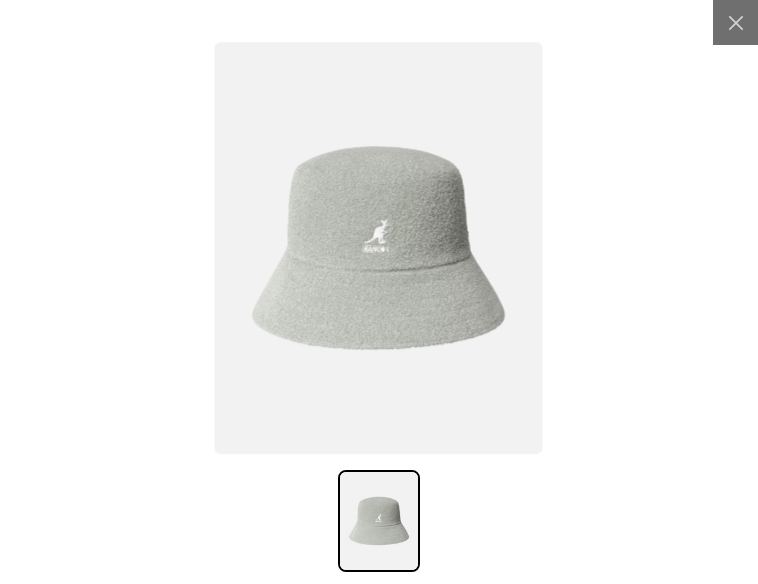 click at bounding box center (379, 292) 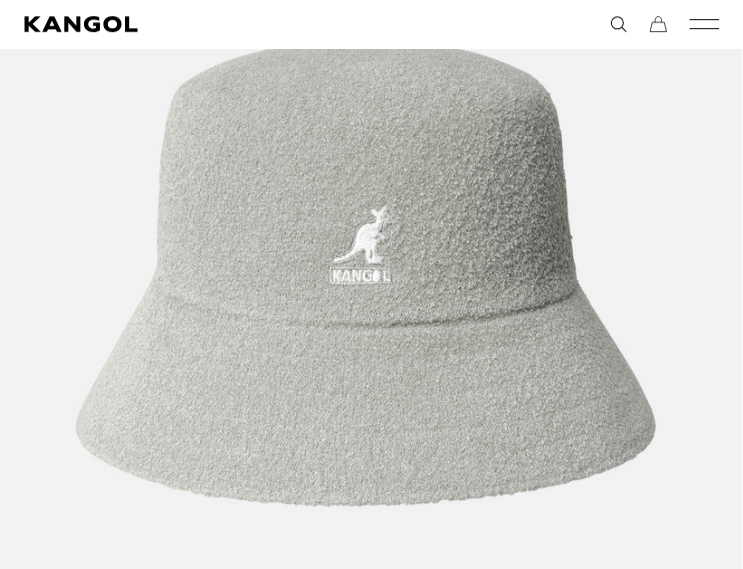 scroll, scrollTop: 0, scrollLeft: 412, axis: horizontal 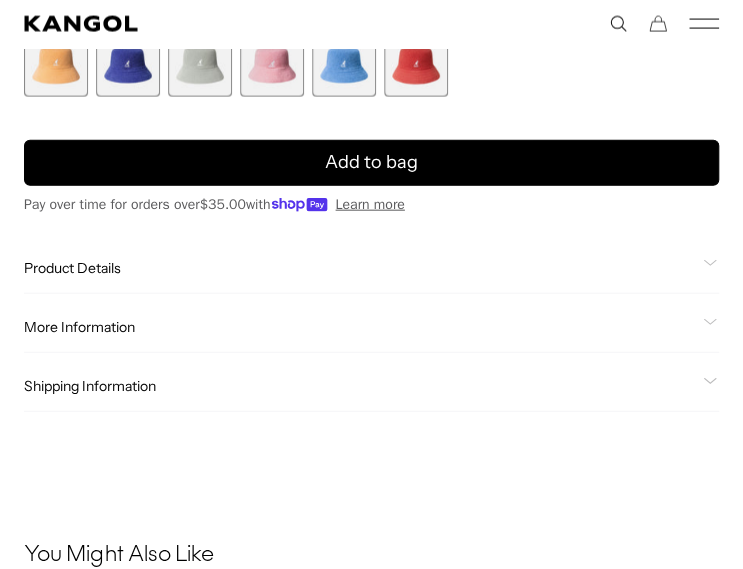 click on "Product Details" 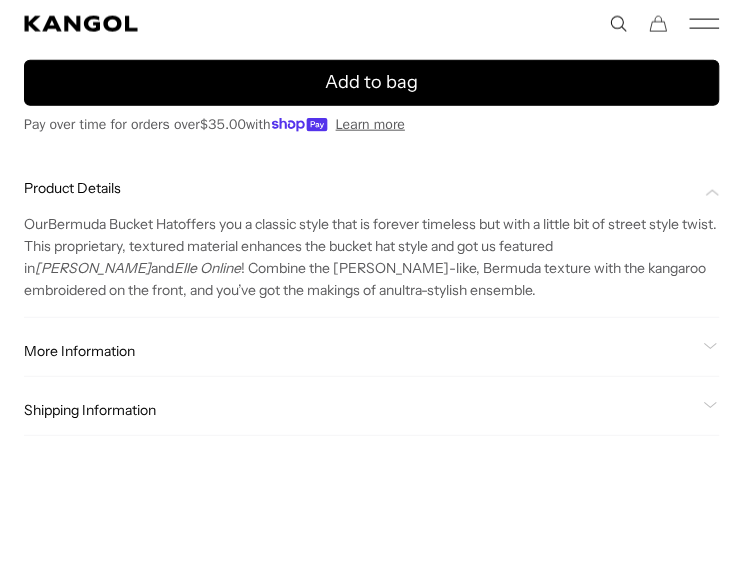 click on "More Information" 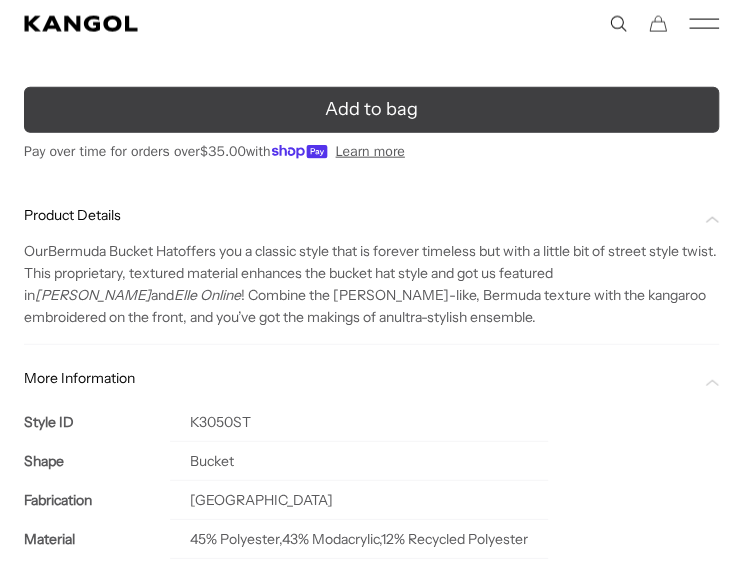 click 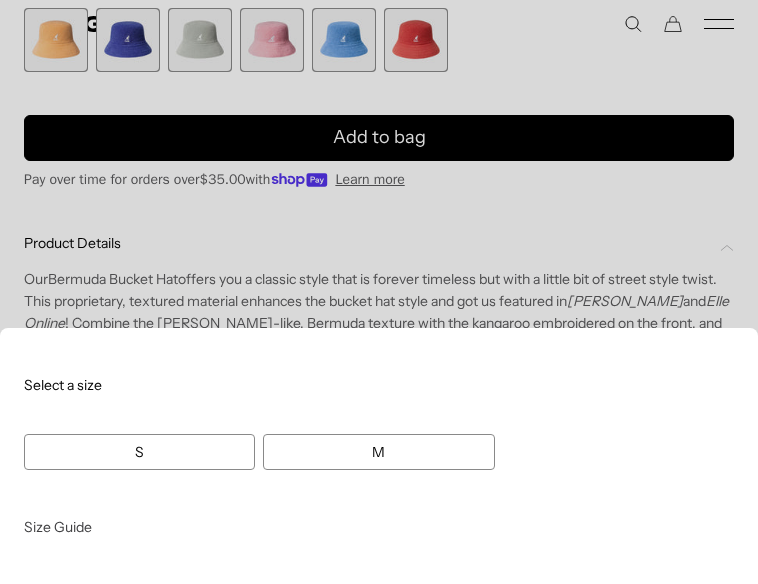 click on "M" at bounding box center (378, 452) 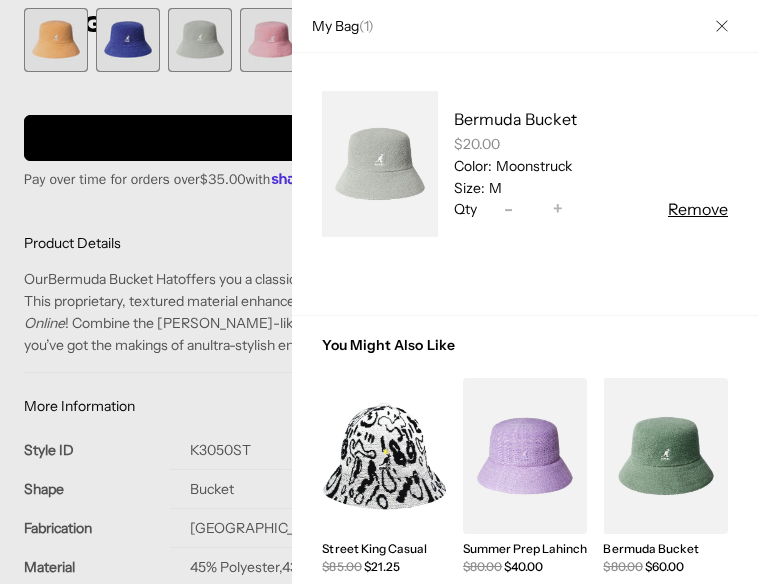 scroll, scrollTop: 0, scrollLeft: 0, axis: both 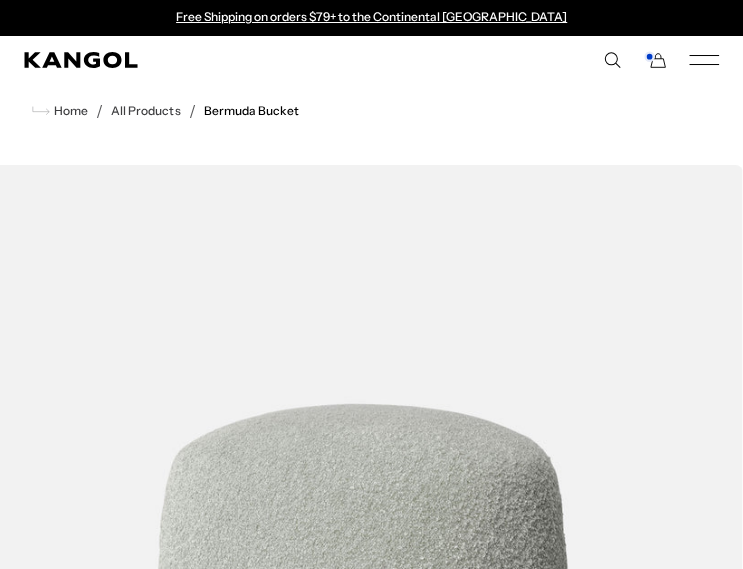 click 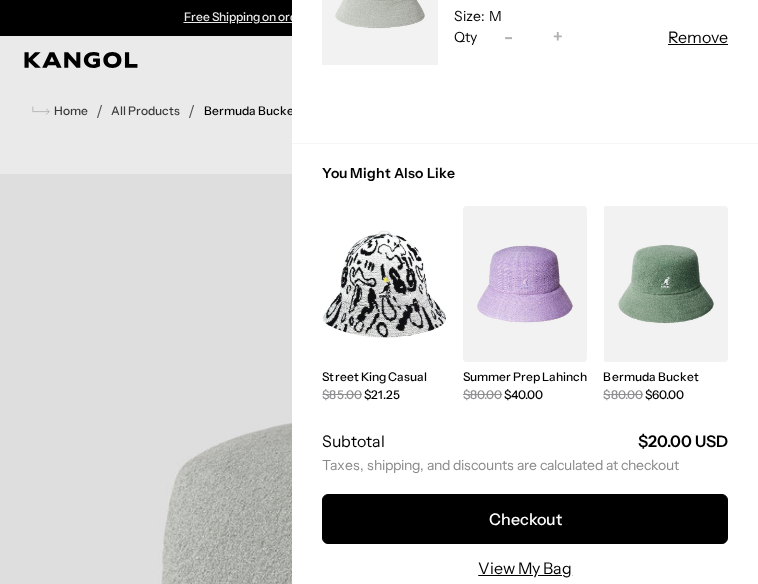 scroll, scrollTop: 166, scrollLeft: 0, axis: vertical 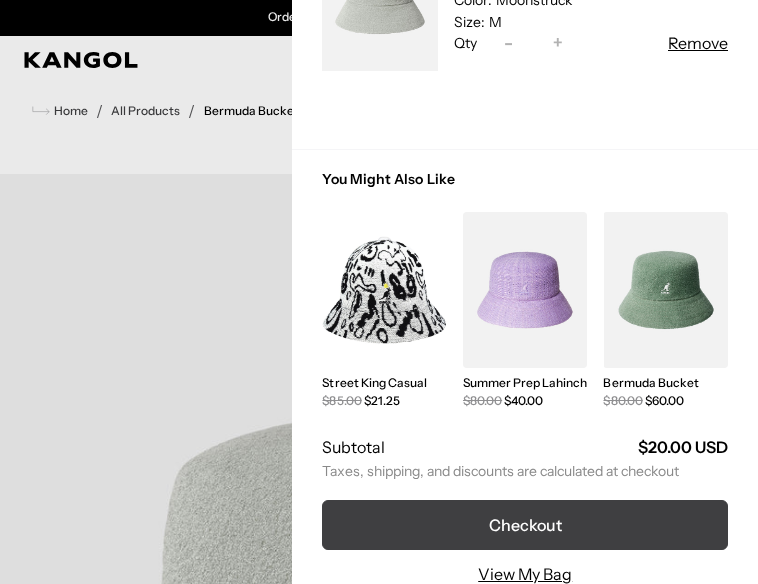 click on "Checkout" at bounding box center (525, 525) 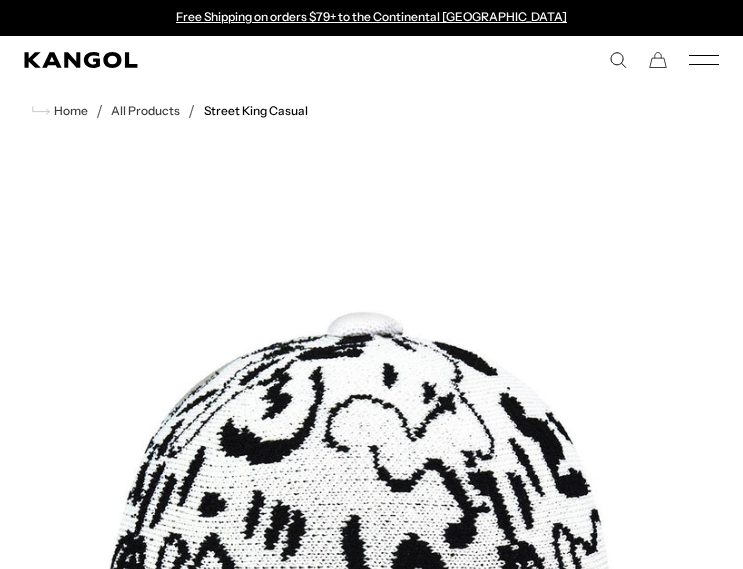 scroll, scrollTop: 0, scrollLeft: 0, axis: both 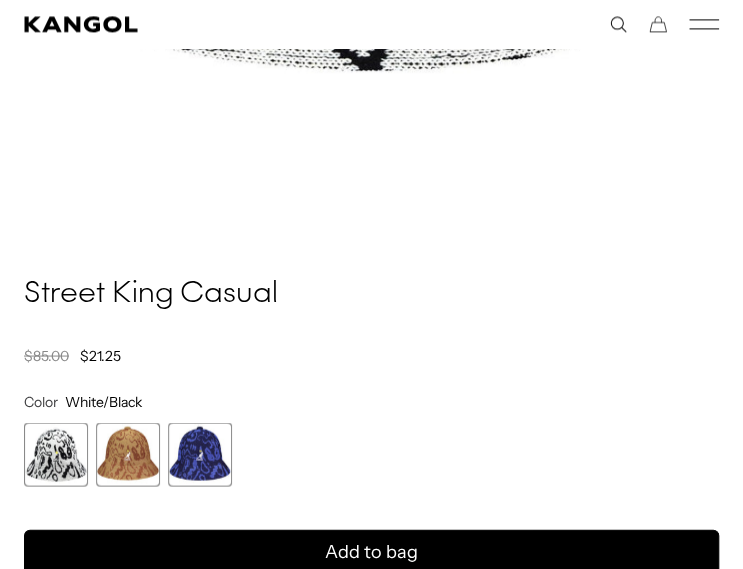 click at bounding box center (128, 454) 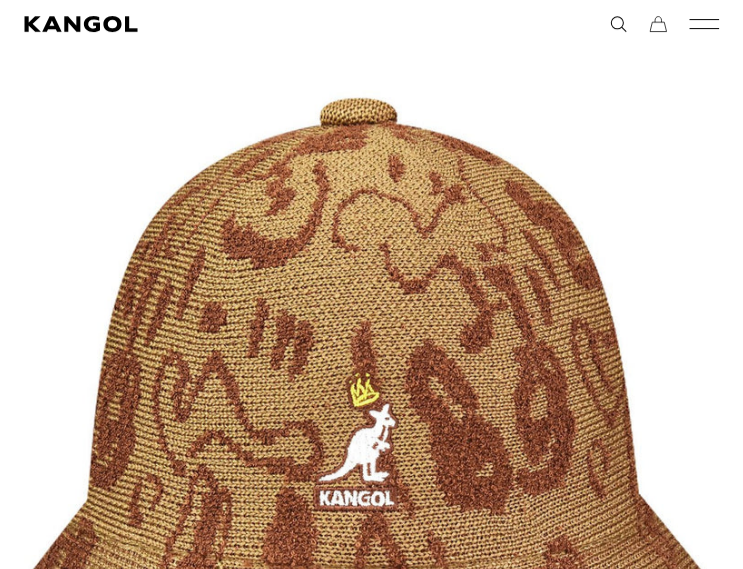scroll, scrollTop: 190, scrollLeft: 0, axis: vertical 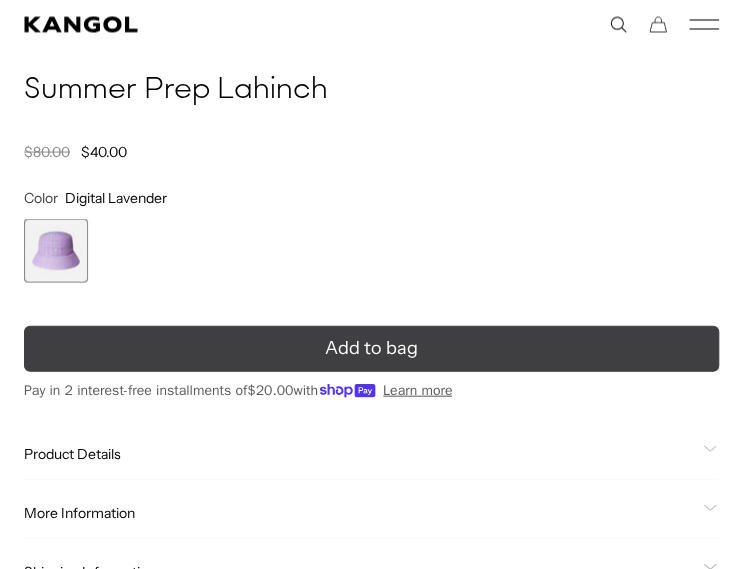click on "Add to bag" at bounding box center (371, 348) 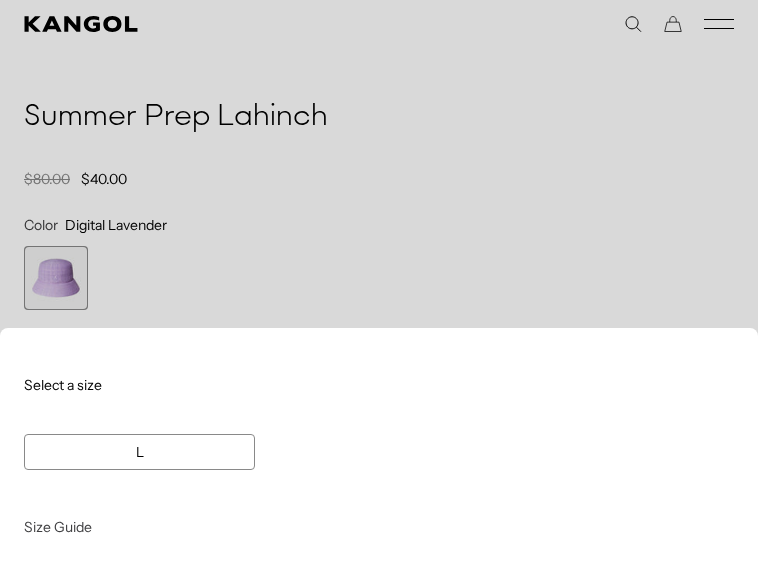 scroll, scrollTop: 0, scrollLeft: 0, axis: both 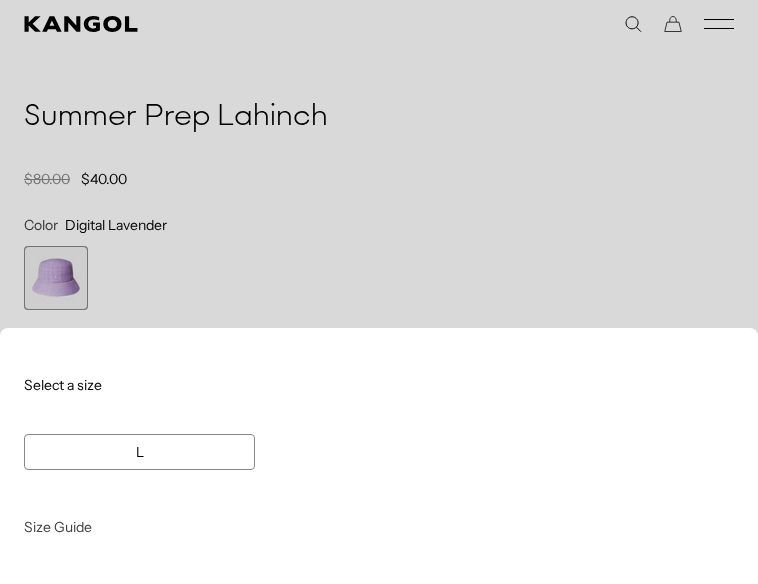 click at bounding box center [379, 292] 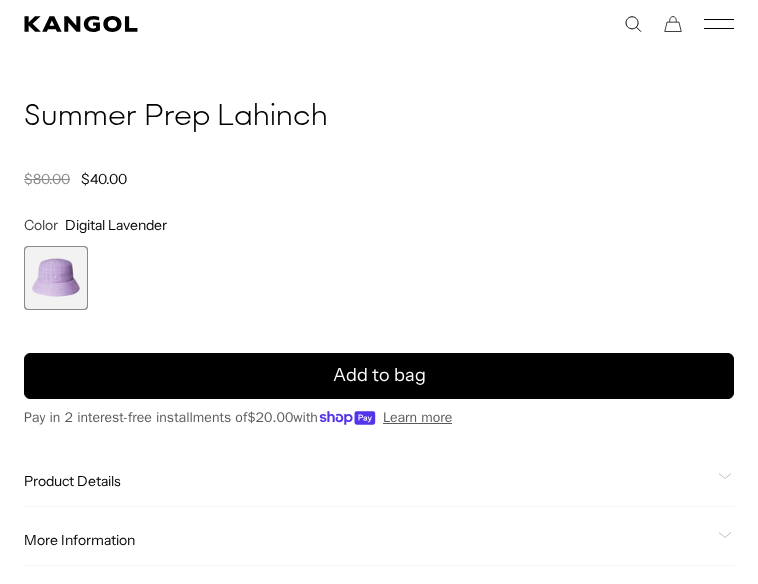scroll, scrollTop: 0, scrollLeft: 412, axis: horizontal 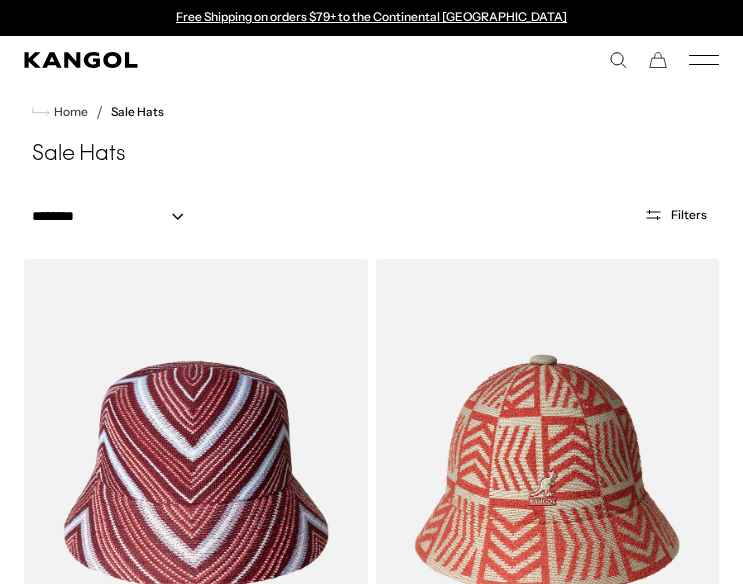 select on "*****" 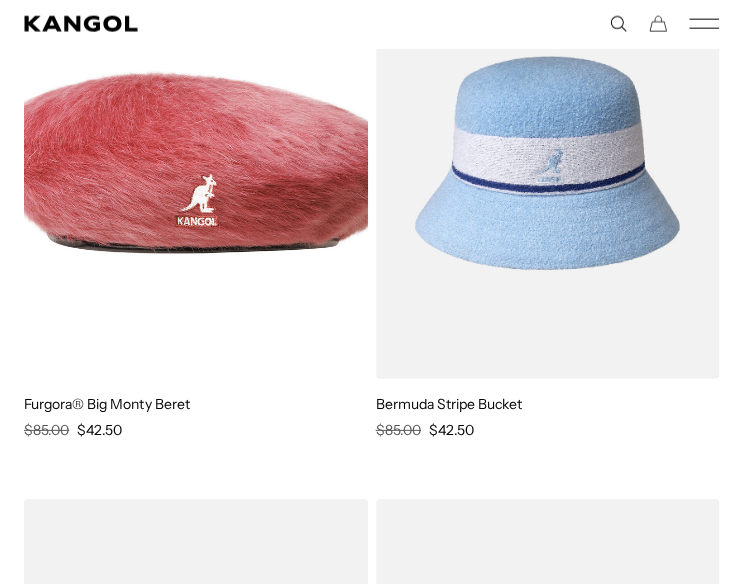 scroll, scrollTop: 1464, scrollLeft: 0, axis: vertical 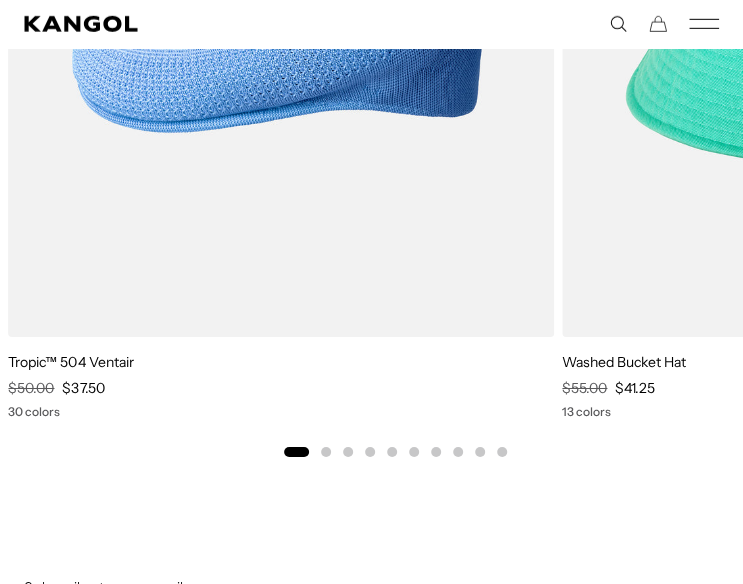 click at bounding box center (326, 452) 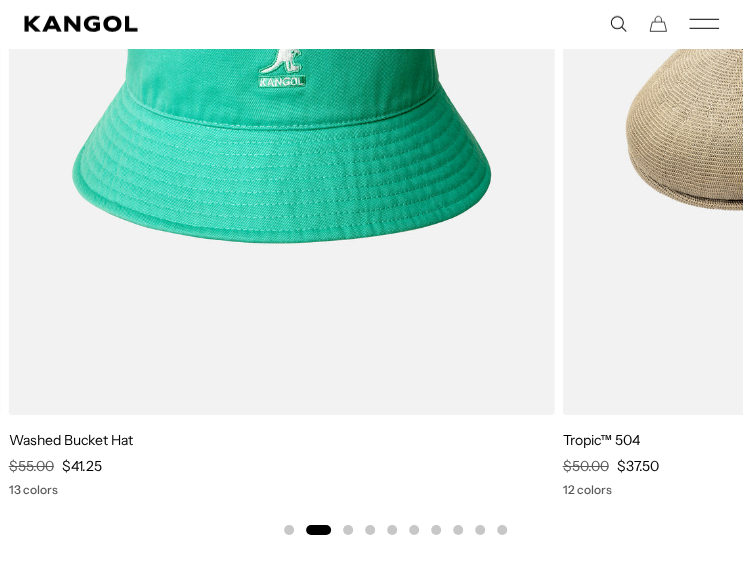 click at bounding box center [348, 530] 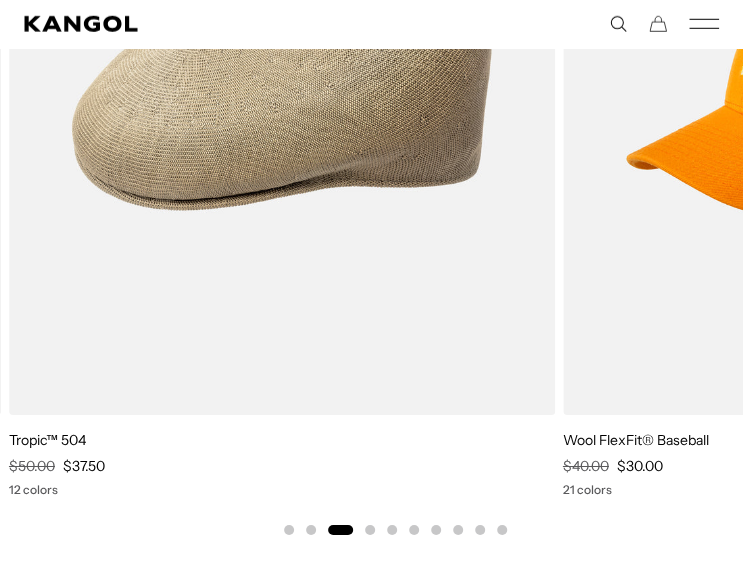 click at bounding box center (370, 530) 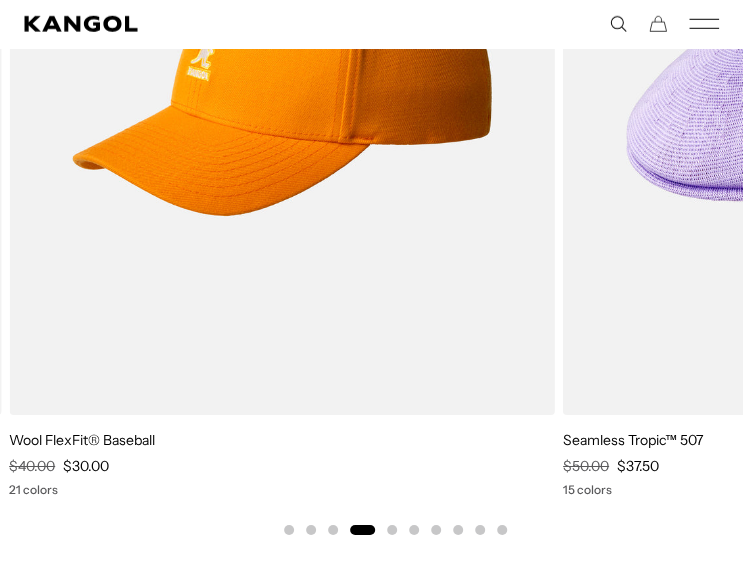 click at bounding box center [392, 530] 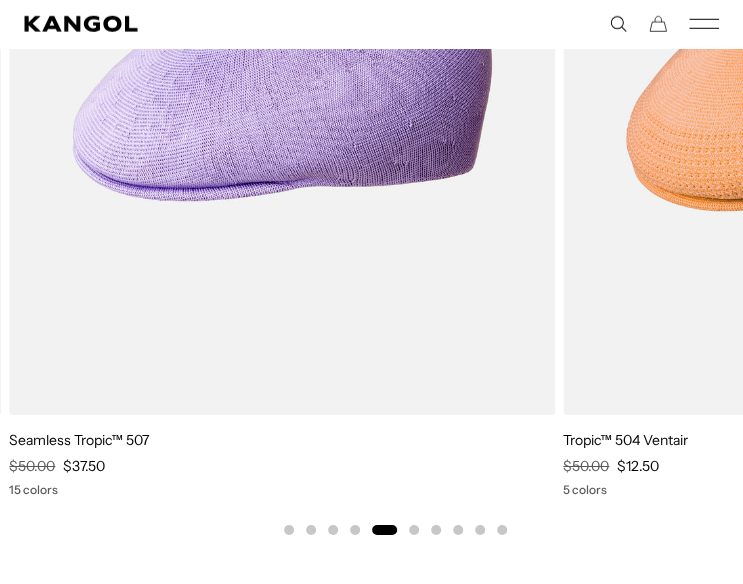 click at bounding box center (414, 530) 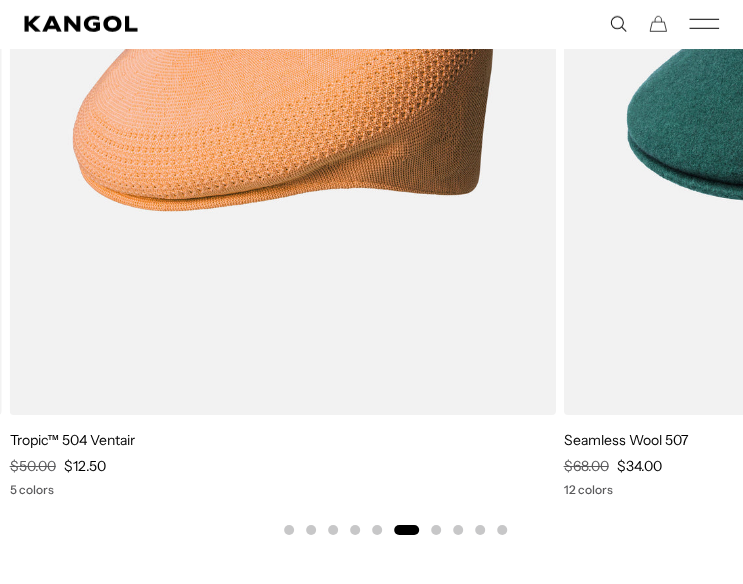 click at bounding box center [436, 530] 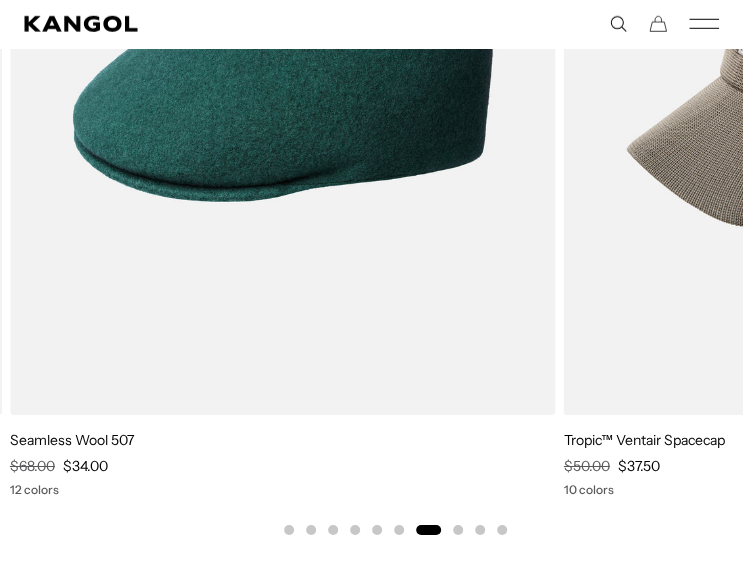 click at bounding box center (458, 529) 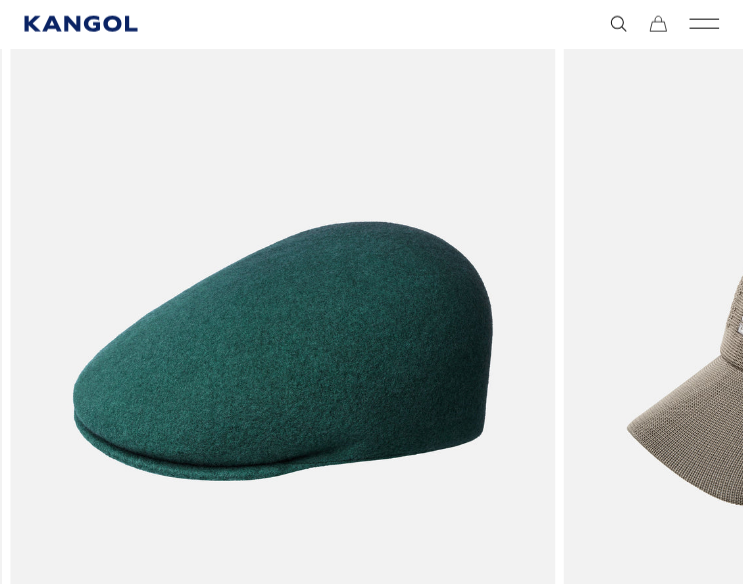 scroll, scrollTop: 0, scrollLeft: 0, axis: both 